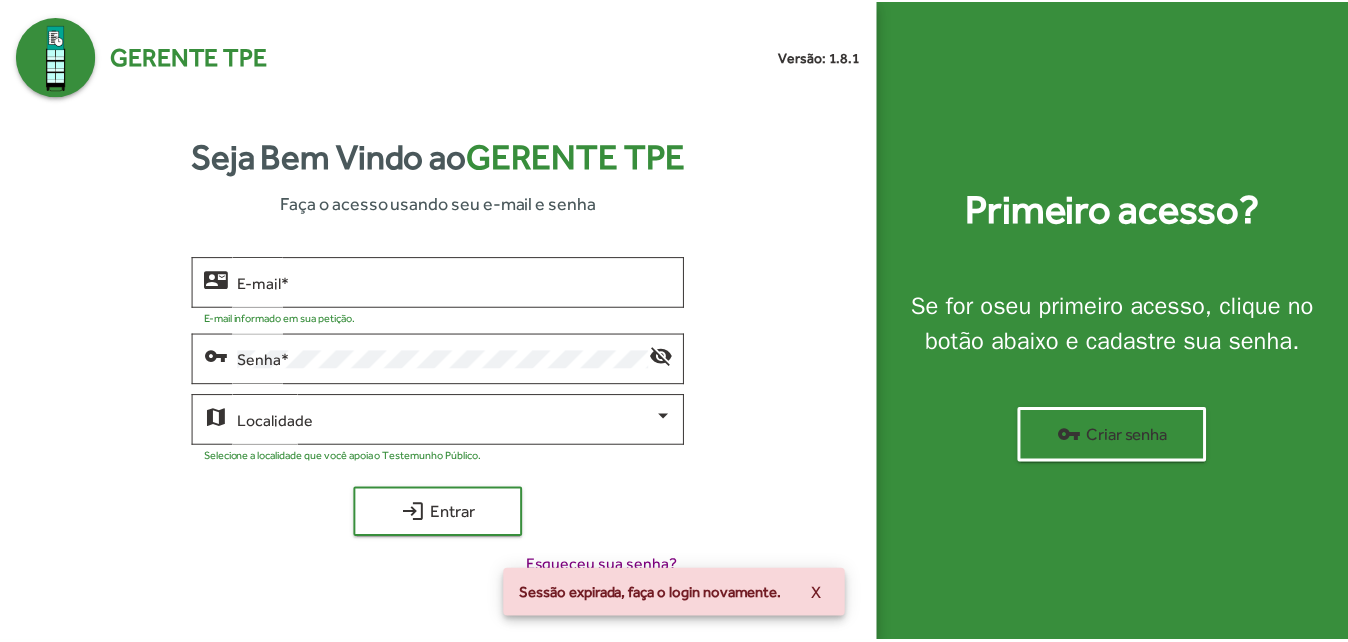 scroll, scrollTop: 0, scrollLeft: 0, axis: both 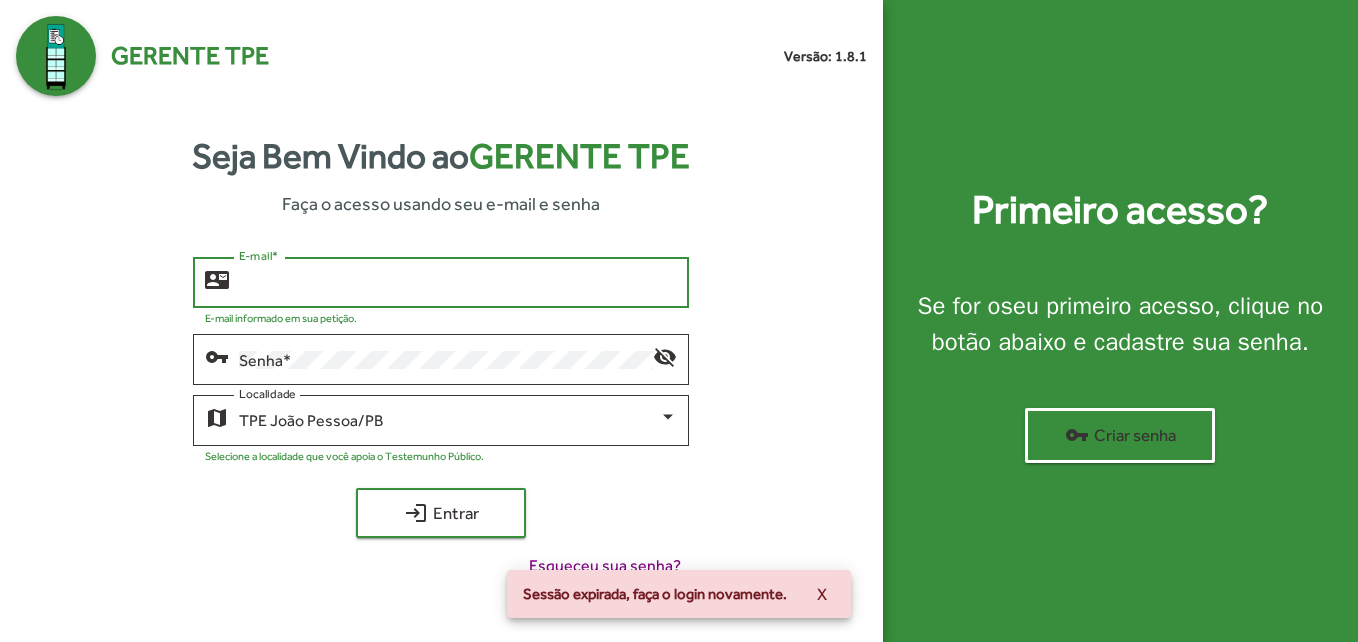 click on "E-mail   *" at bounding box center [458, 283] 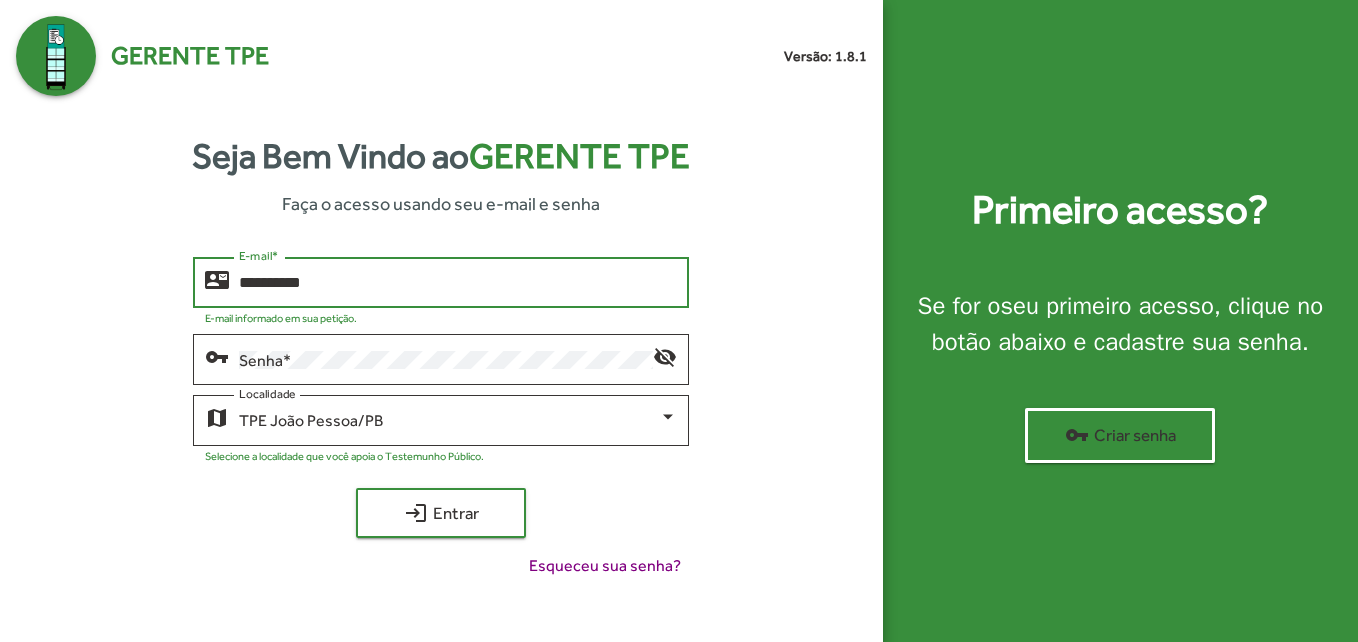 type on "**********" 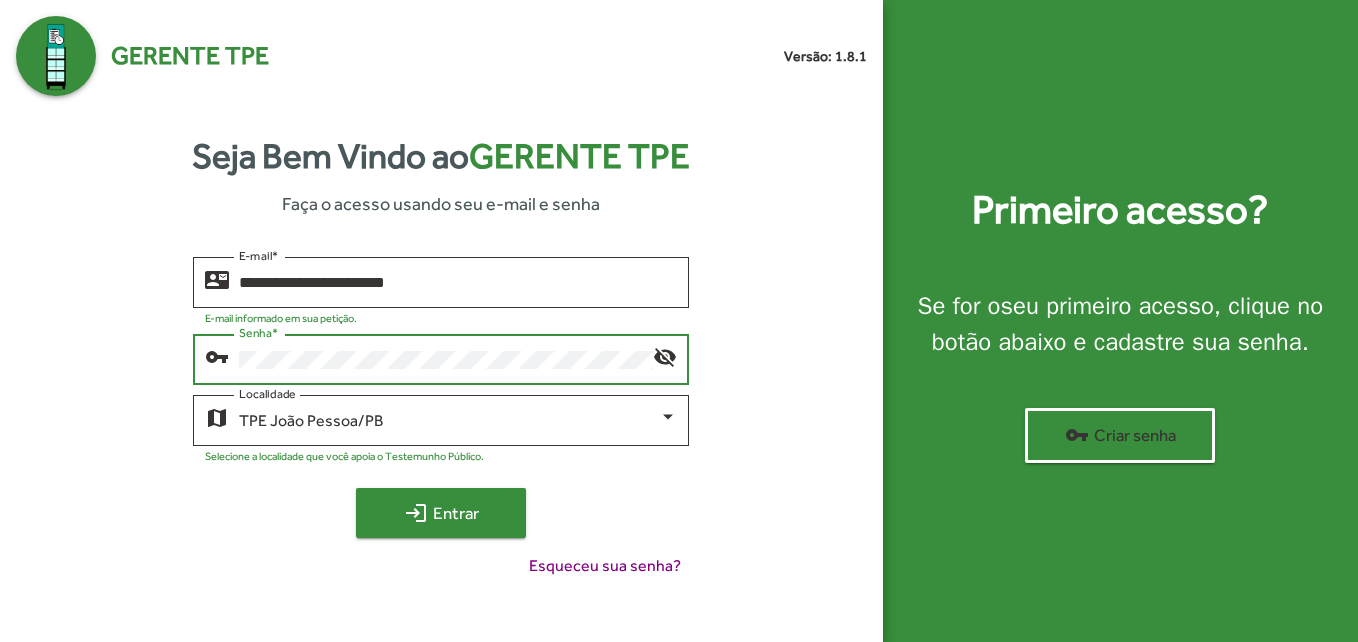 click on "login  Entrar" 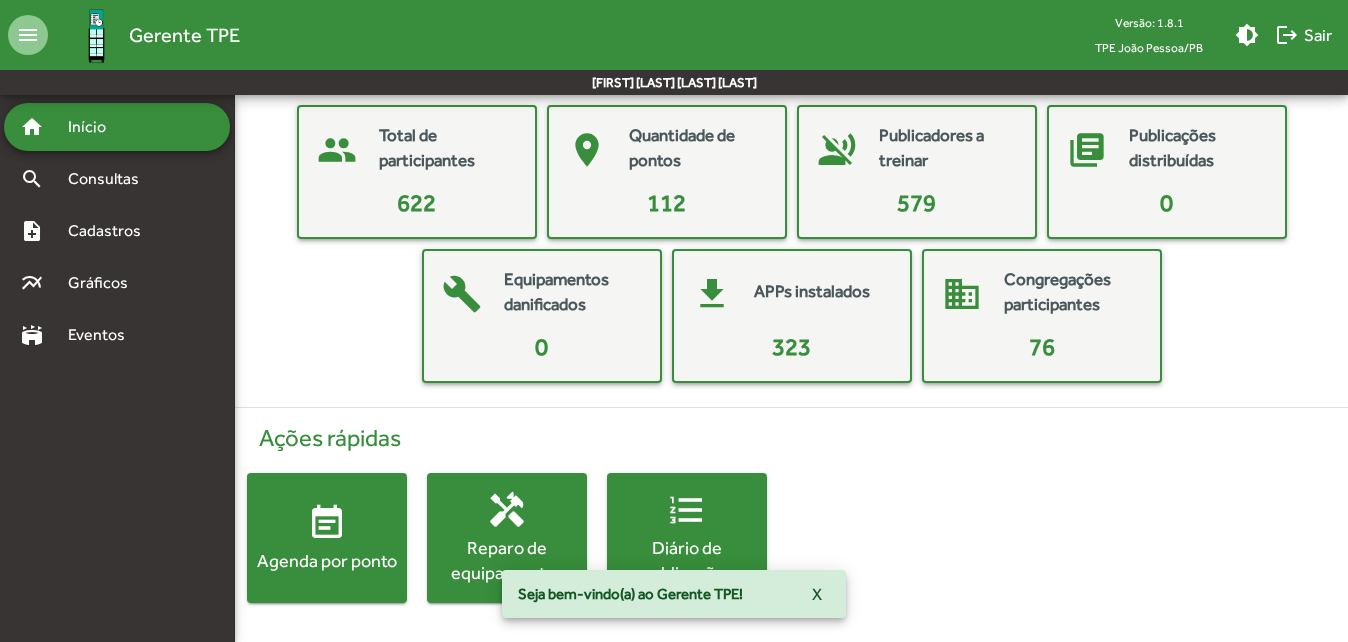 scroll, scrollTop: 92, scrollLeft: 0, axis: vertical 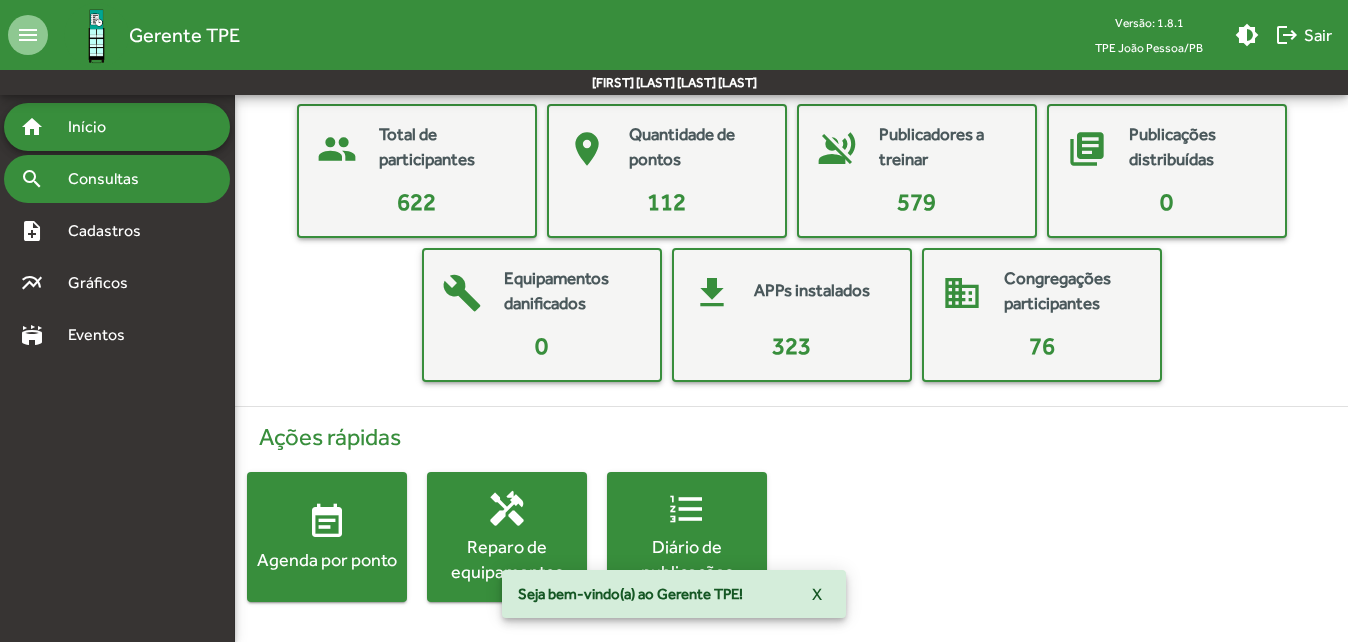 click on "Consultas" at bounding box center [110, 179] 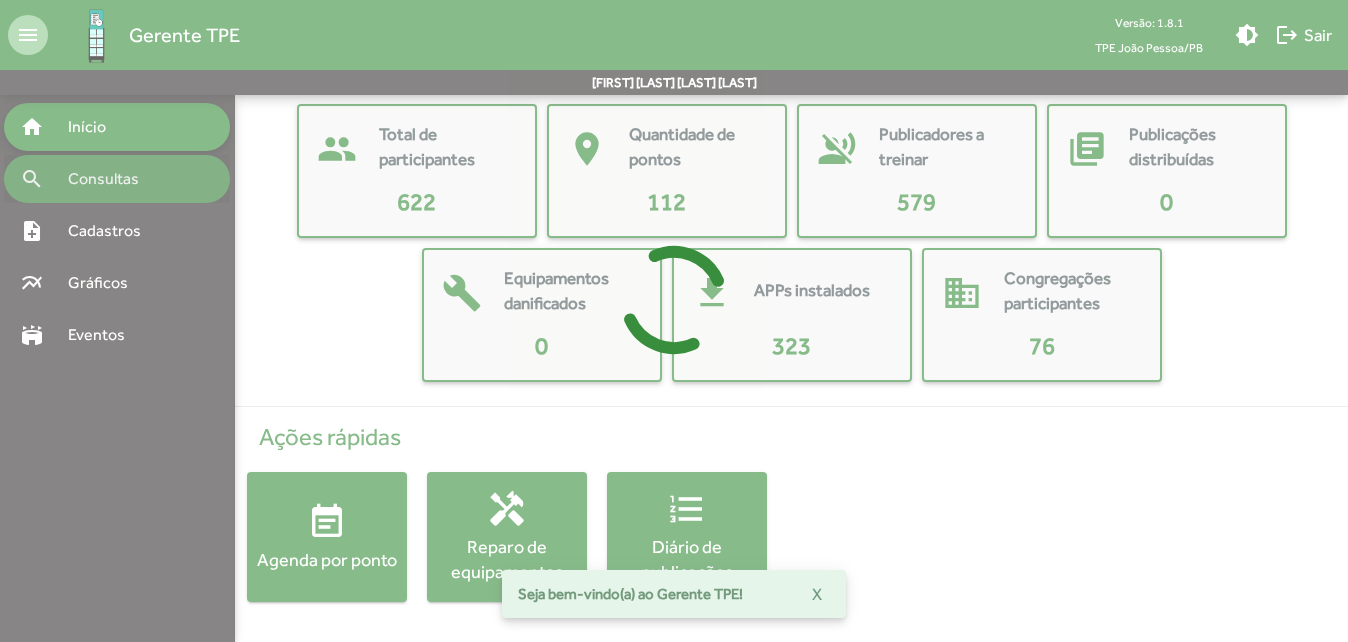 scroll, scrollTop: 0, scrollLeft: 0, axis: both 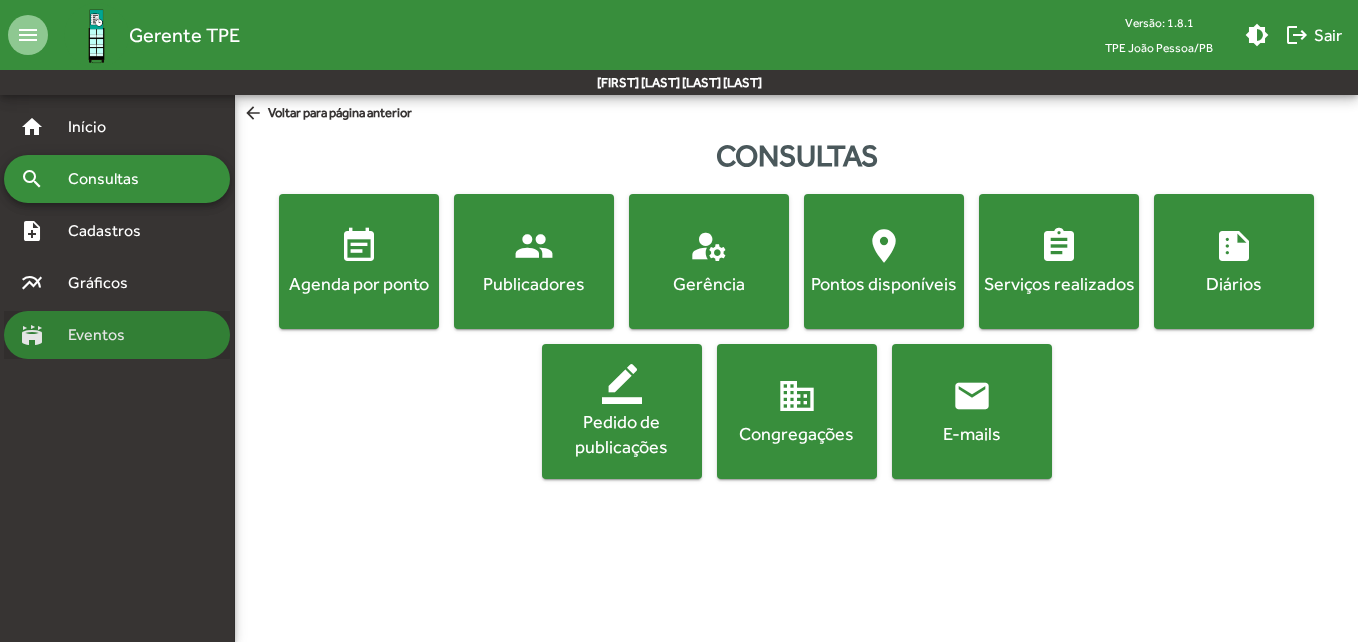 click on "Eventos" at bounding box center [104, 335] 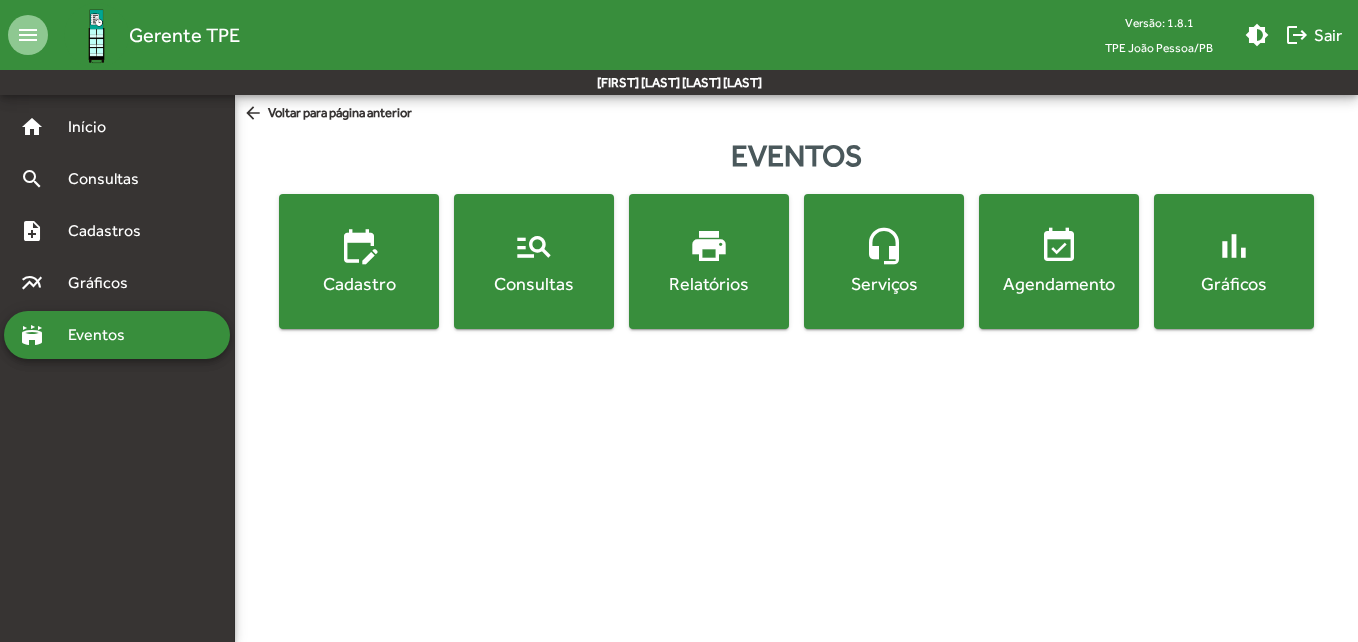 click on "Consultas" 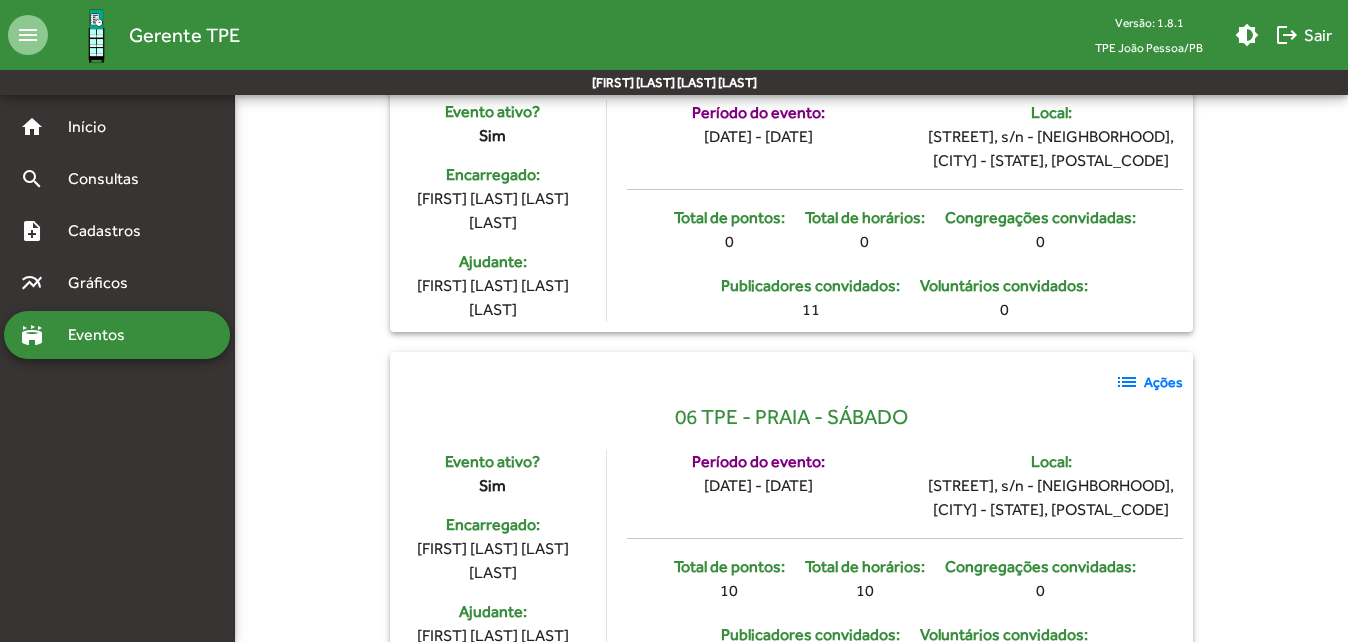 scroll, scrollTop: 4196, scrollLeft: 0, axis: vertical 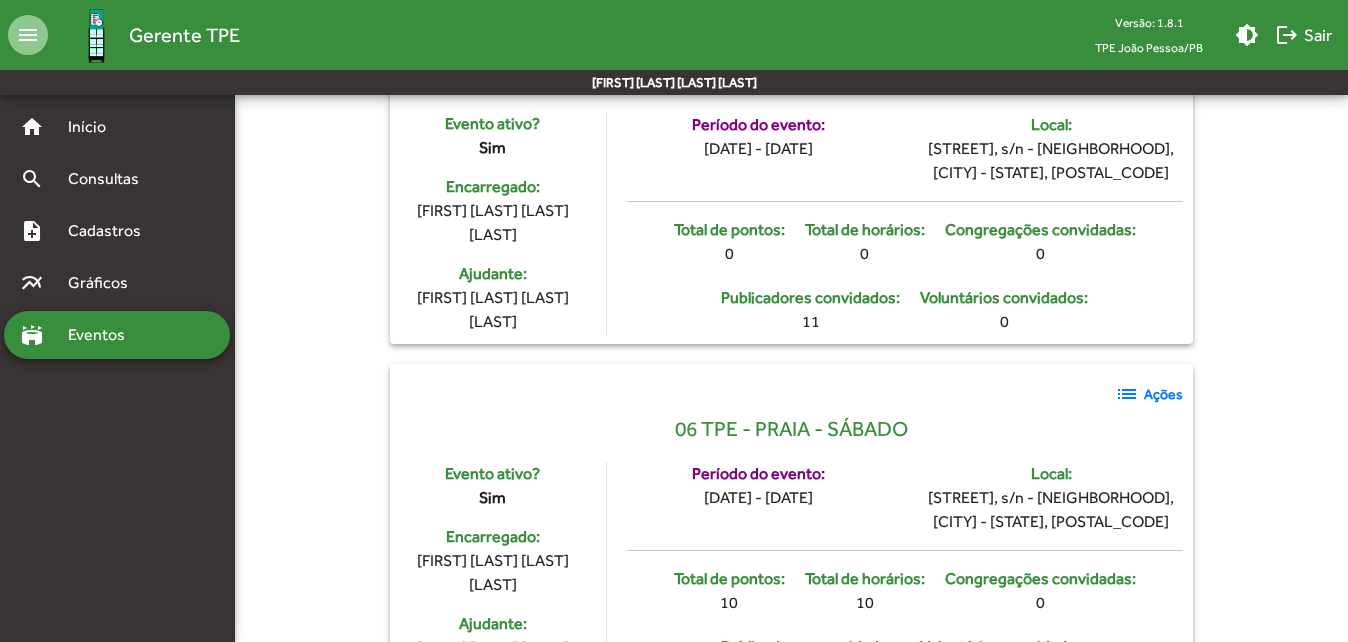 click on "Ações" 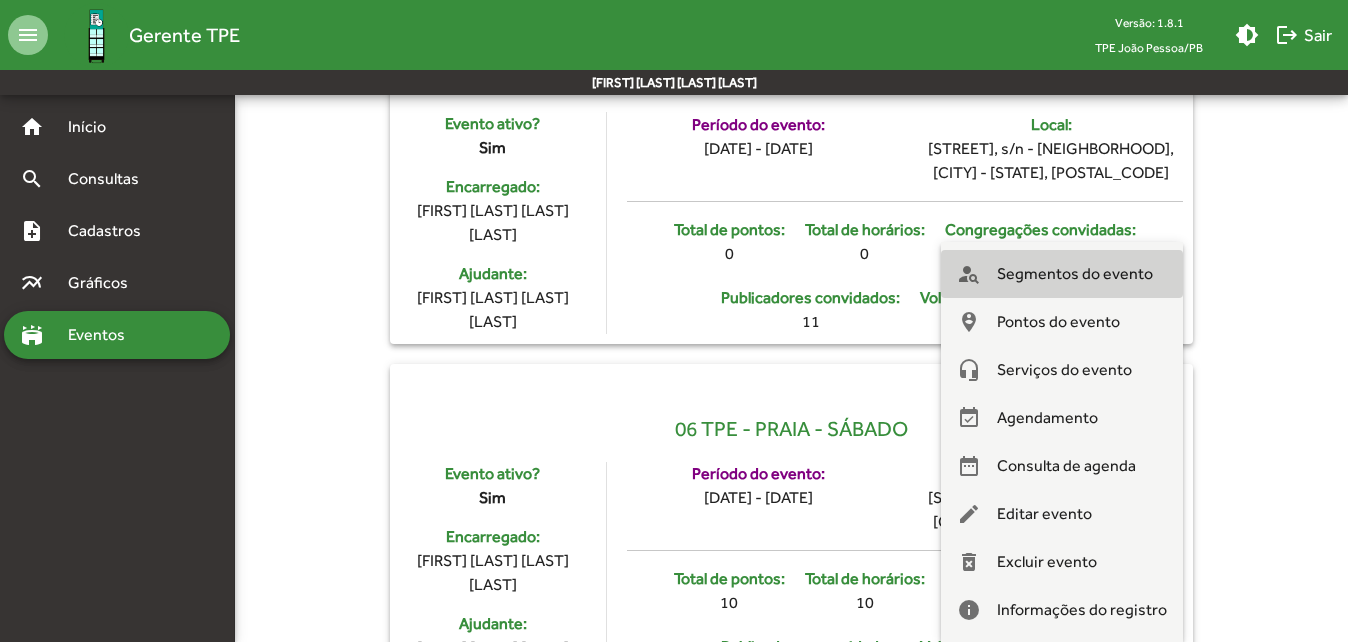 click on "Segmentos do evento" at bounding box center [1075, 274] 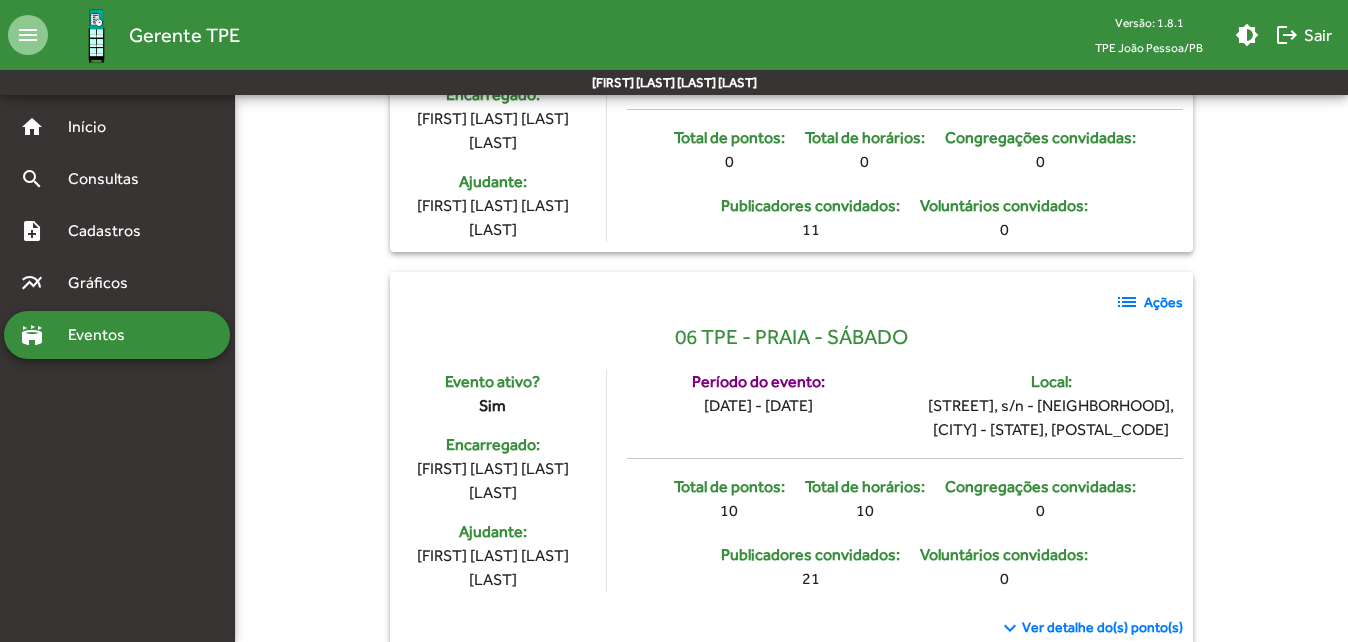 scroll, scrollTop: 4293, scrollLeft: 0, axis: vertical 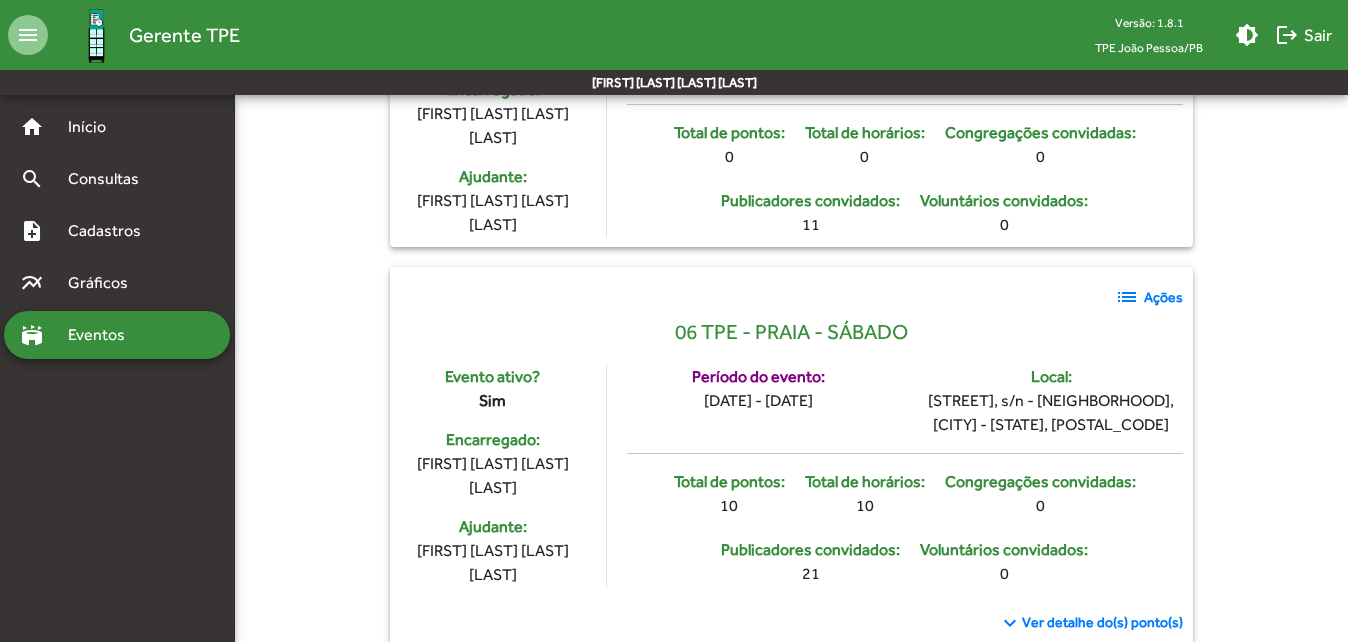 click on "list" 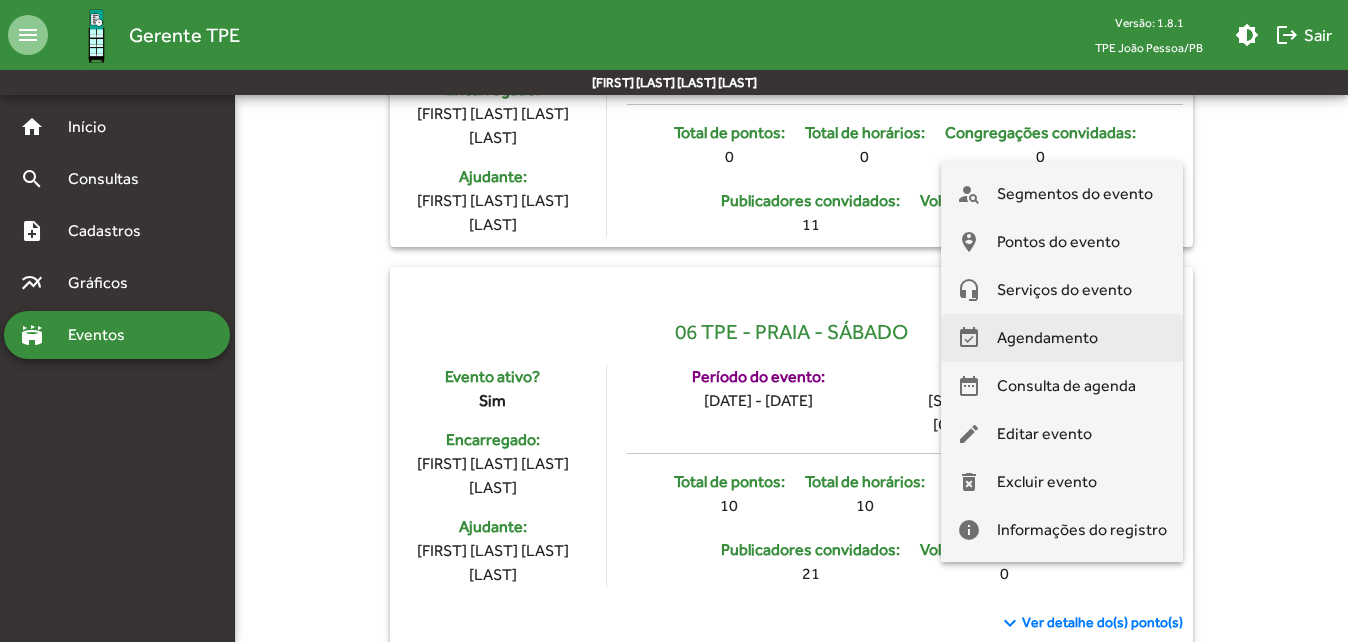 click on "Agendamento" at bounding box center (1047, 338) 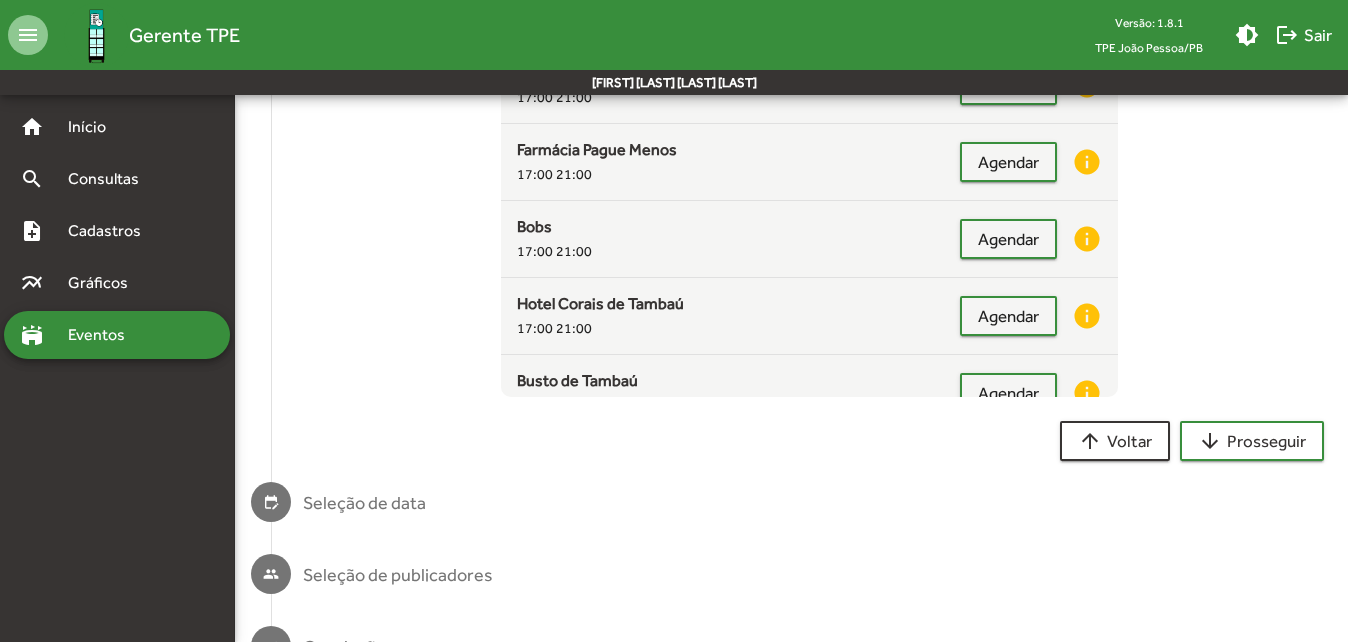 scroll, scrollTop: 427, scrollLeft: 0, axis: vertical 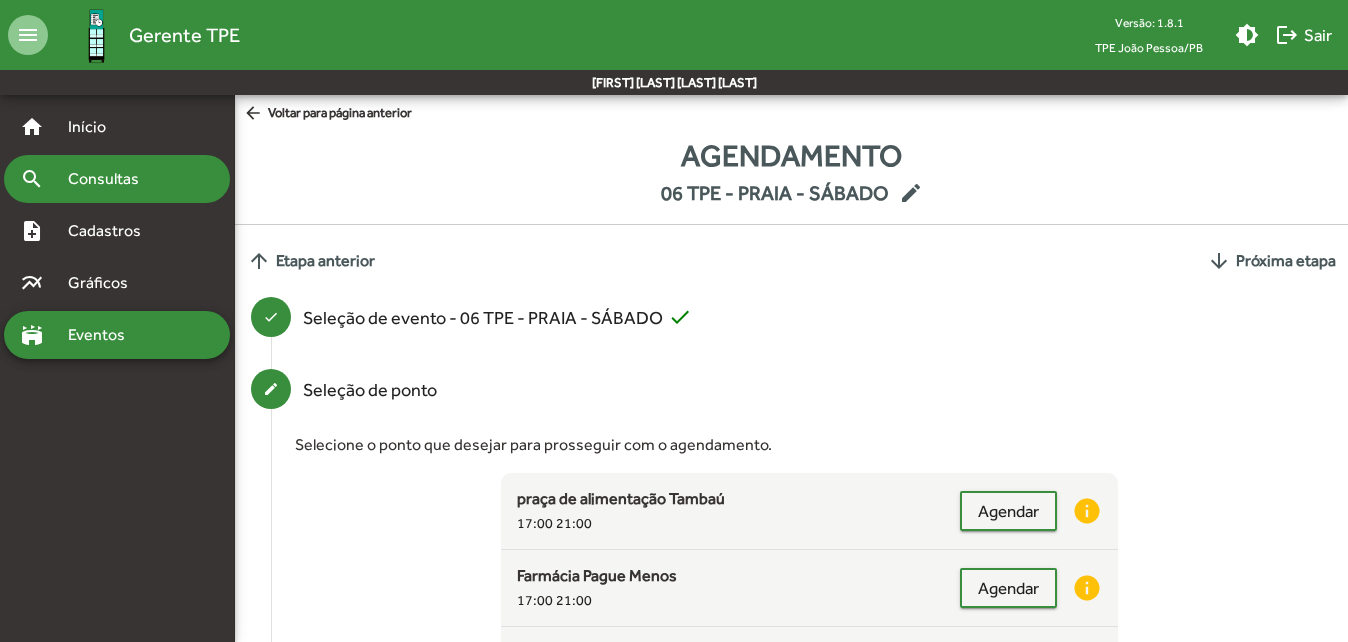 click on "Consultas" at bounding box center (110, 179) 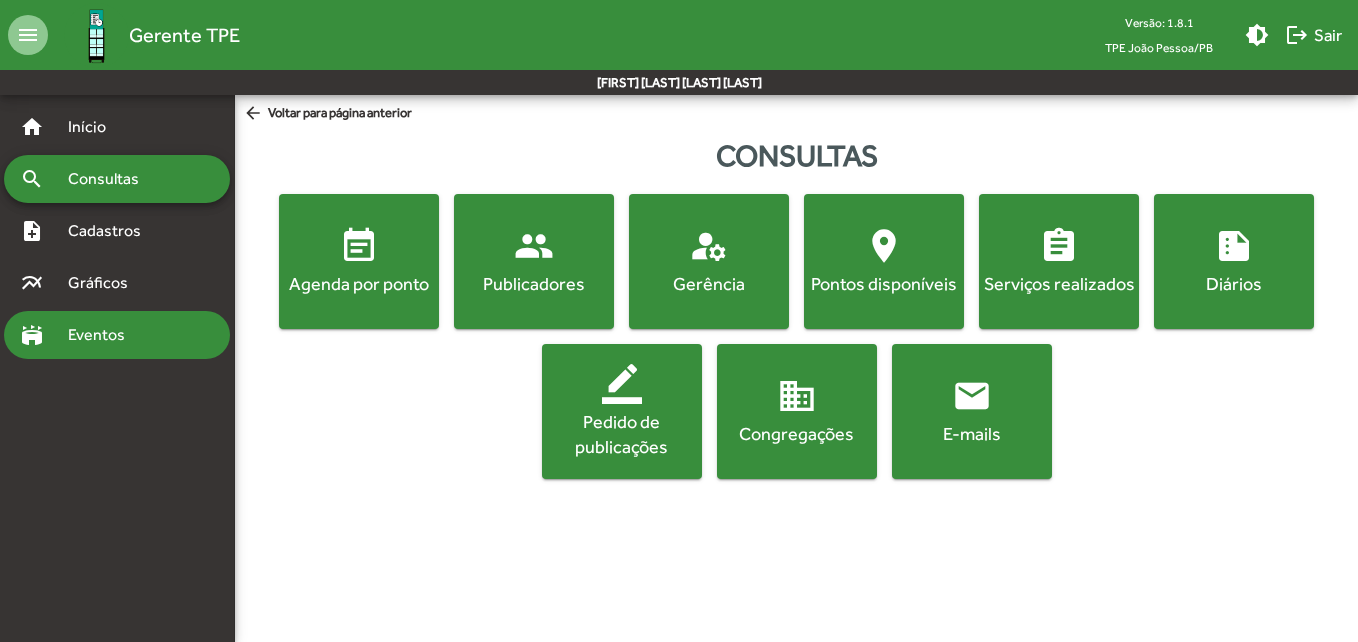 click on "Eventos" at bounding box center (104, 335) 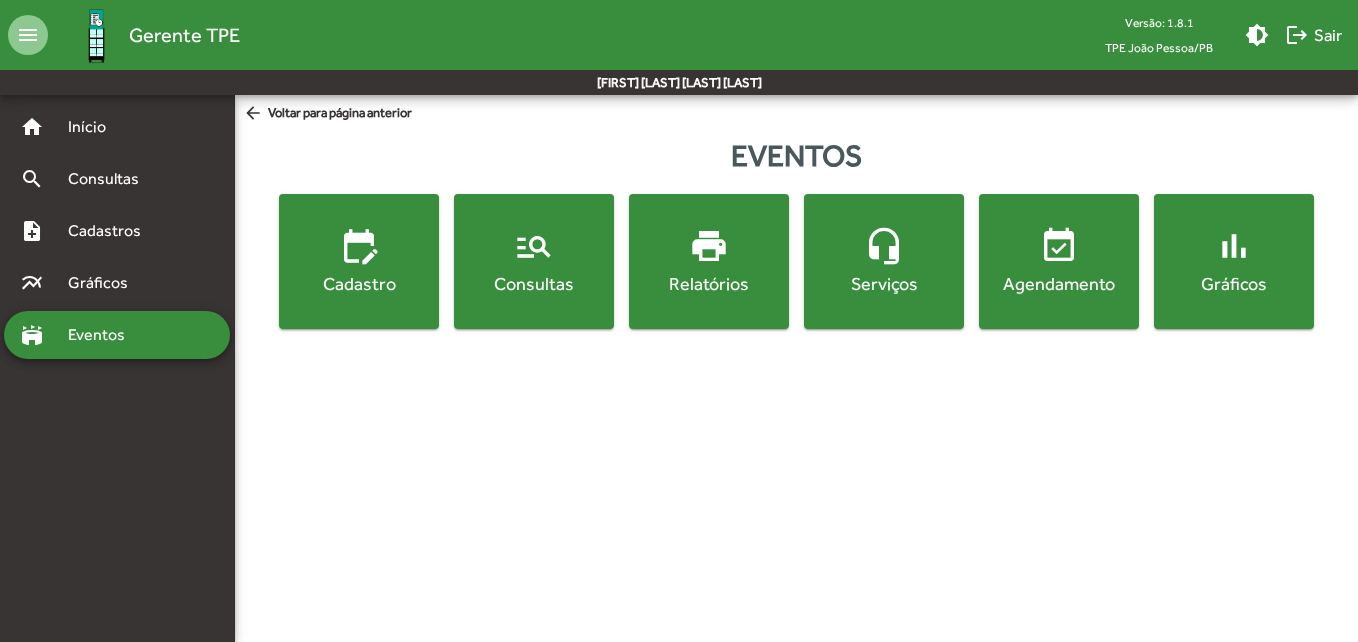 click on "Consultas" 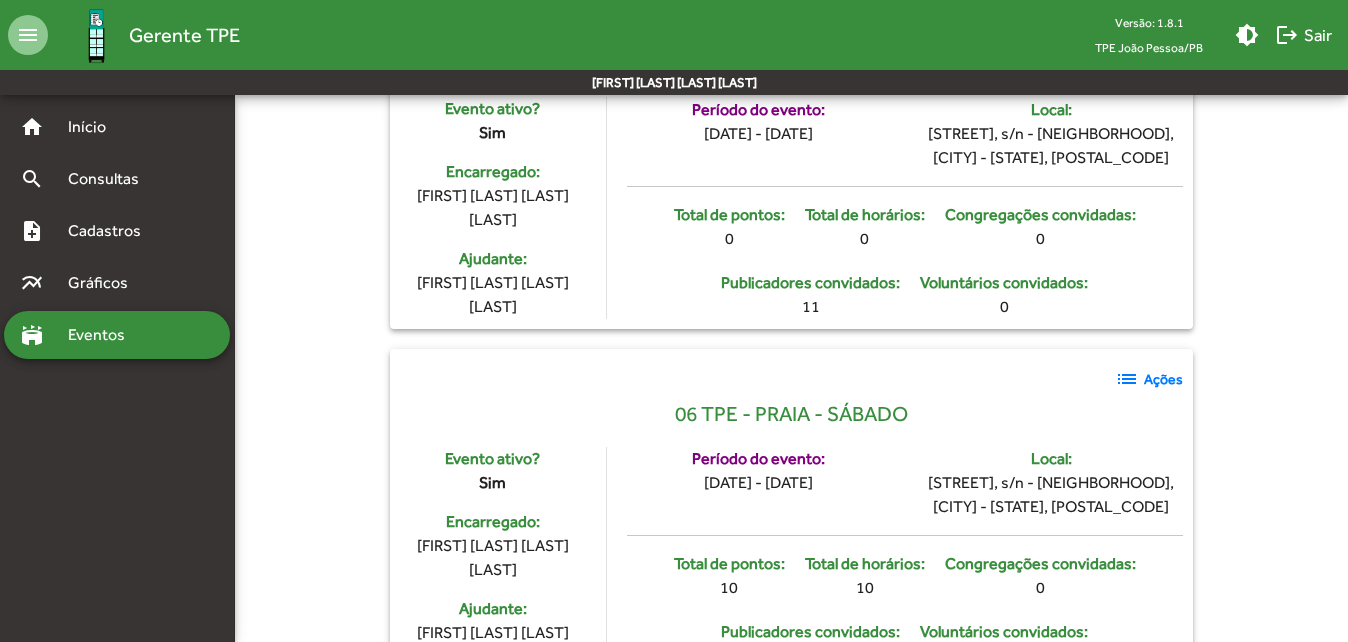 scroll, scrollTop: 4213, scrollLeft: 0, axis: vertical 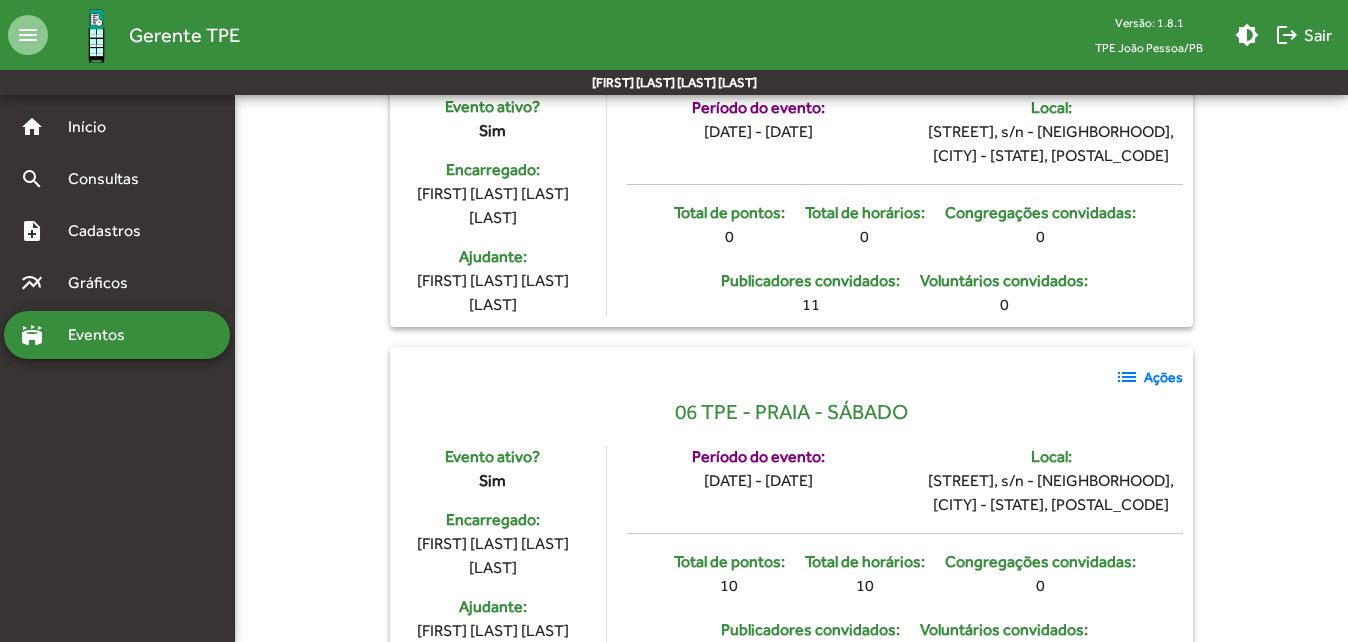 click on "Ações" 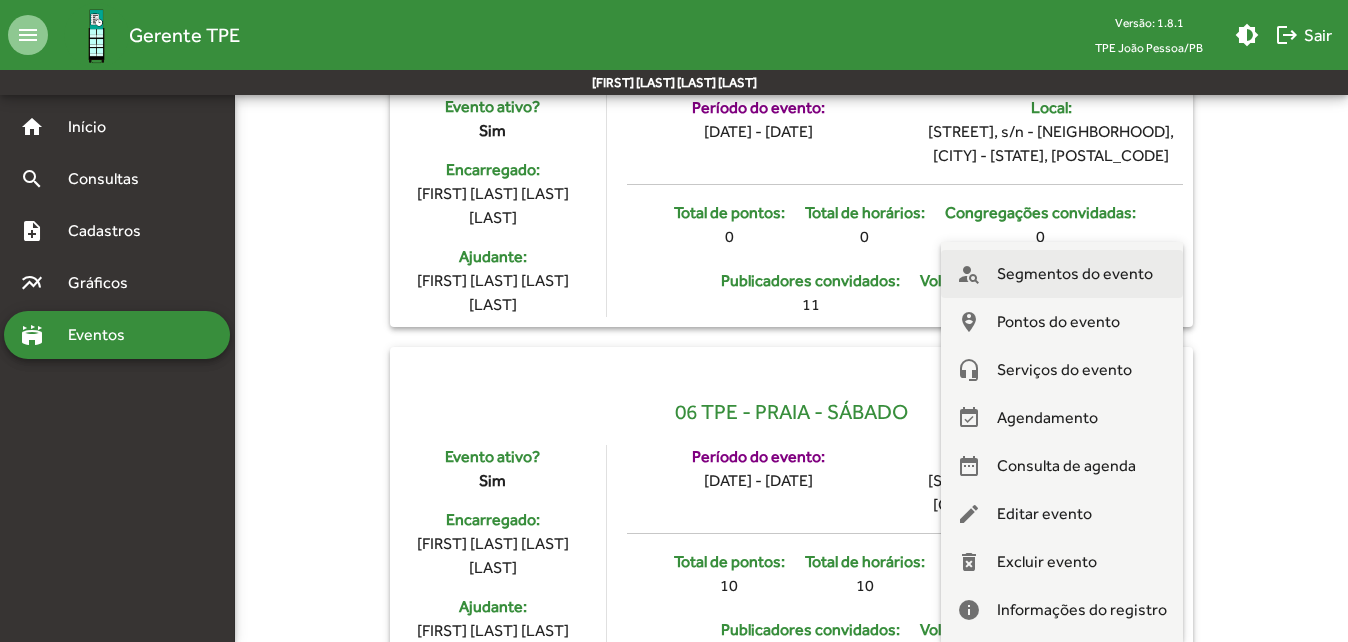 click on "Segmentos do evento" at bounding box center (1075, 274) 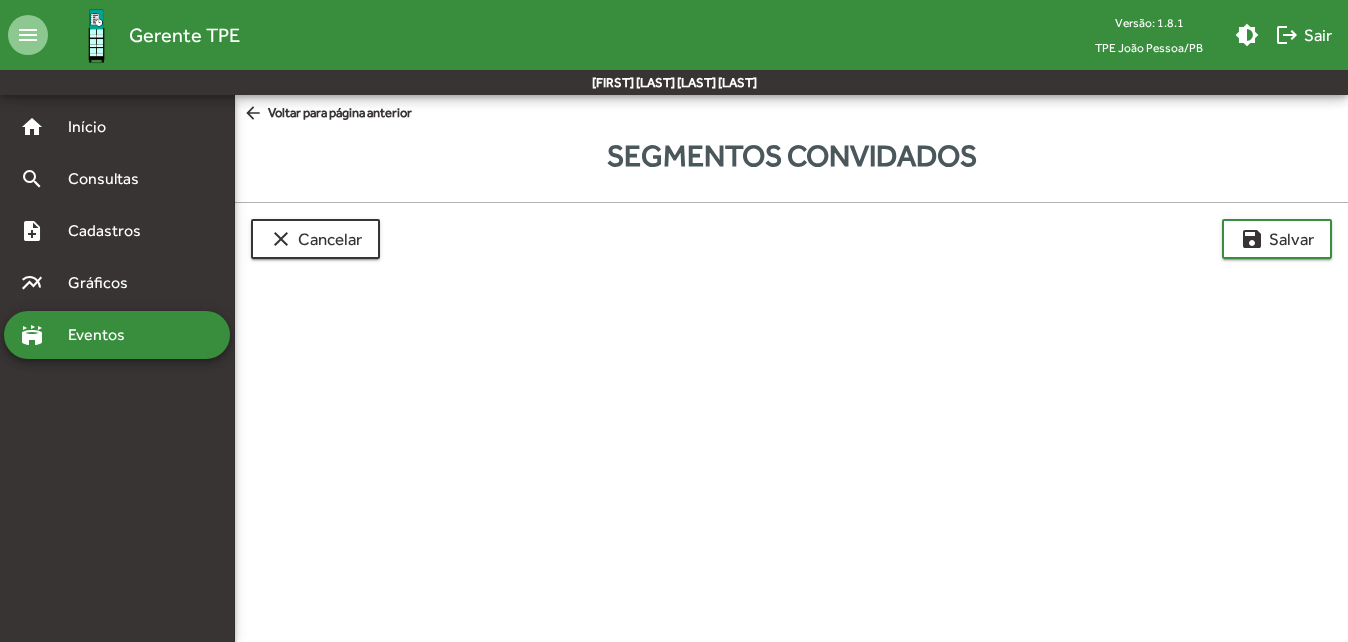 scroll, scrollTop: 0, scrollLeft: 0, axis: both 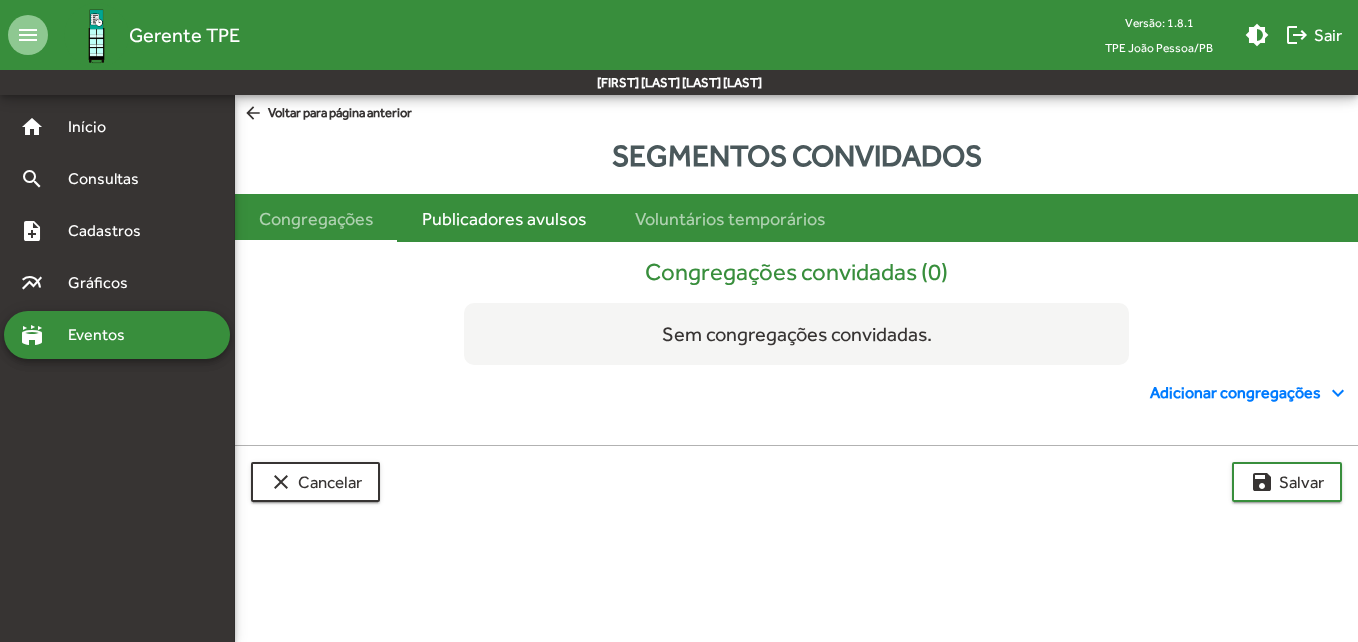 click on "Publicadores avulsos" at bounding box center (504, 218) 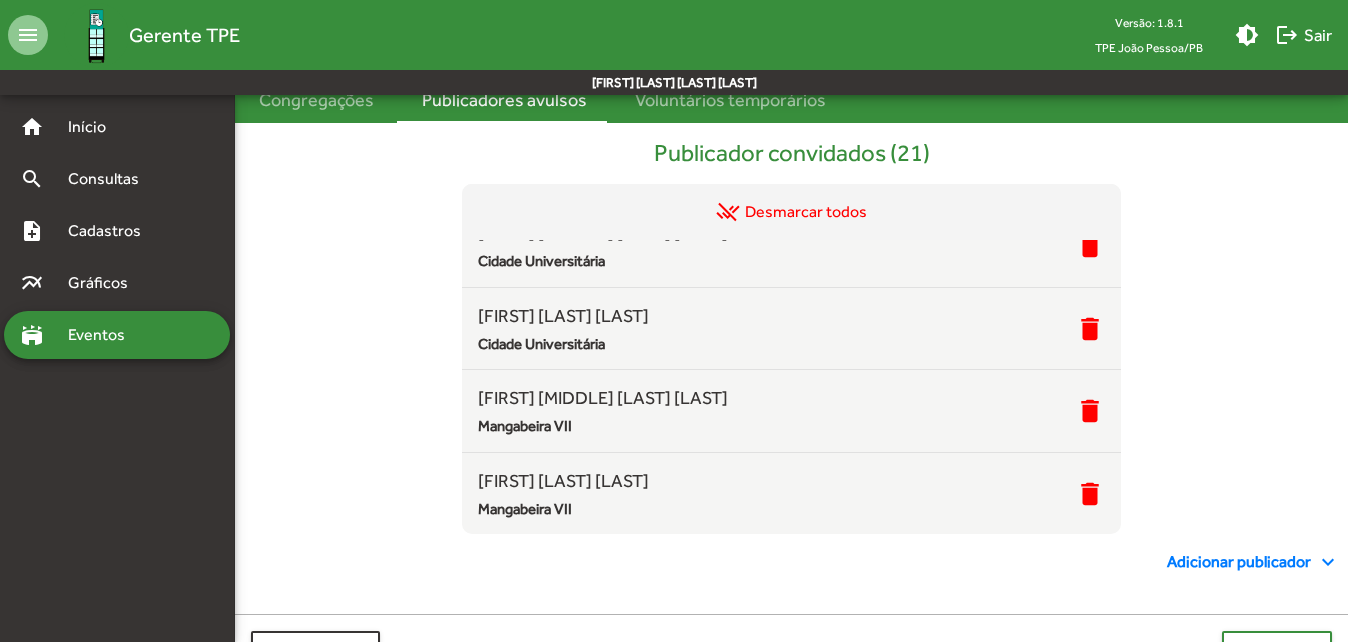 scroll, scrollTop: 188, scrollLeft: 0, axis: vertical 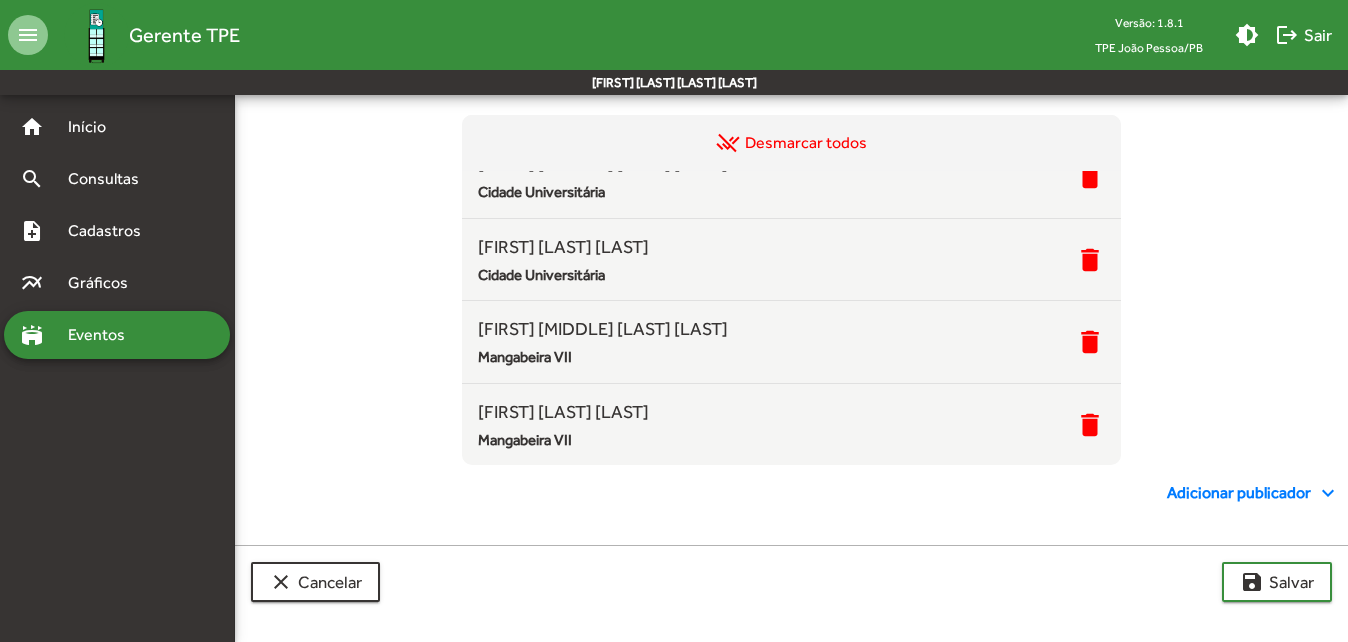 click on "Adicionar publicador  expand_more" at bounding box center [1253, 493] 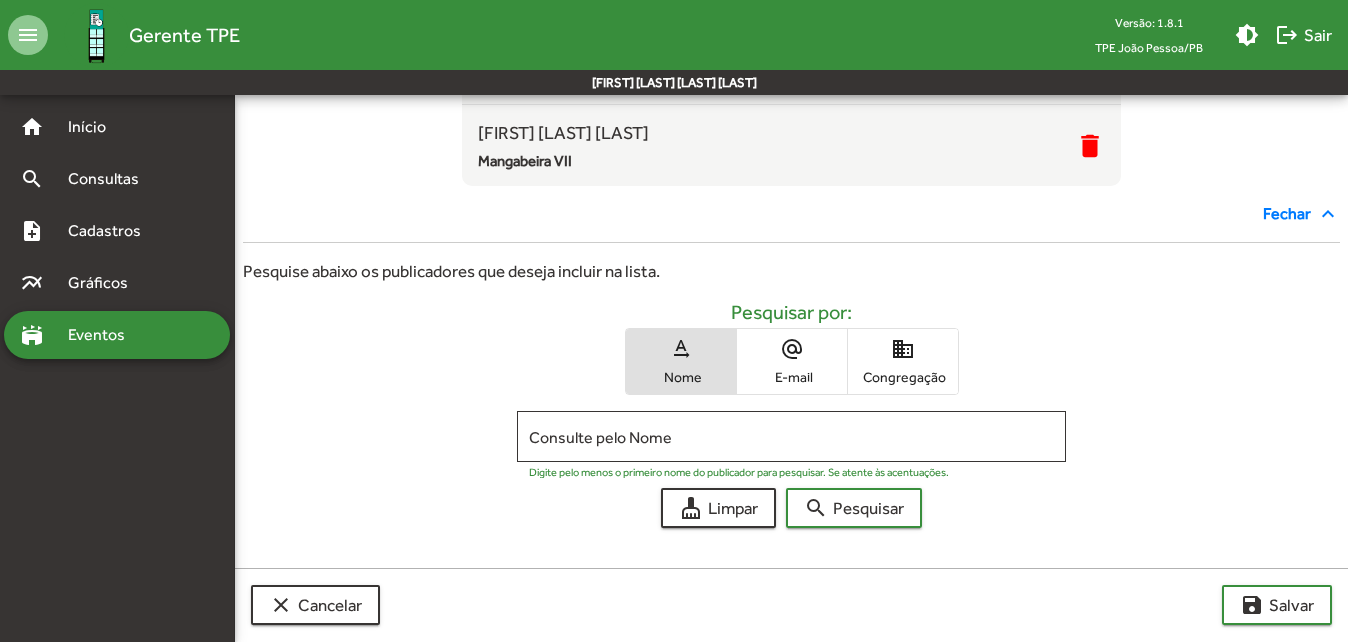 scroll, scrollTop: 490, scrollLeft: 0, axis: vertical 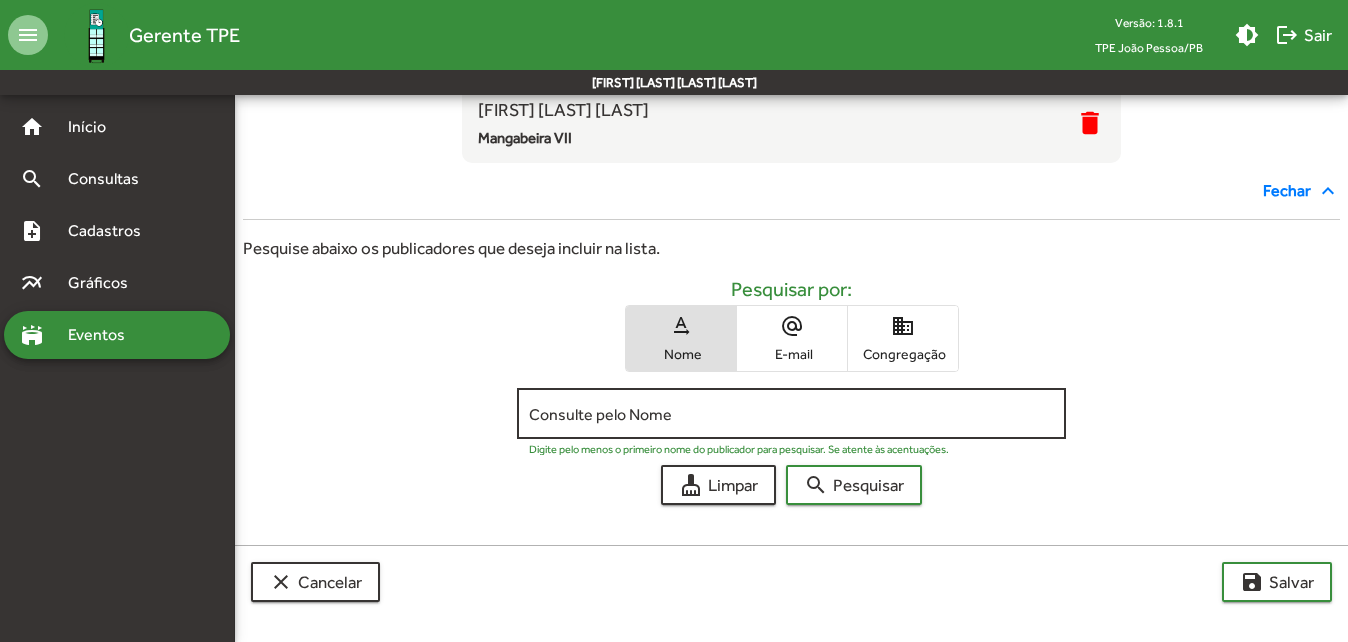 click on "Consulte pelo Nome" at bounding box center (791, 414) 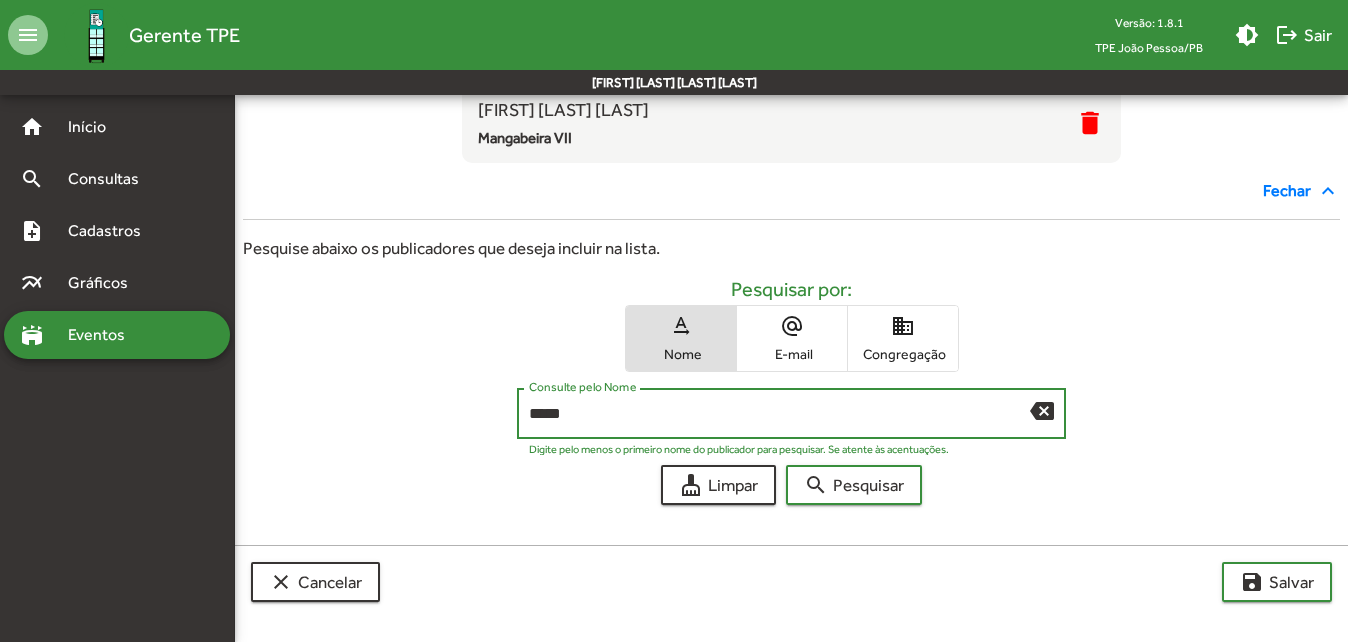 type on "*****" 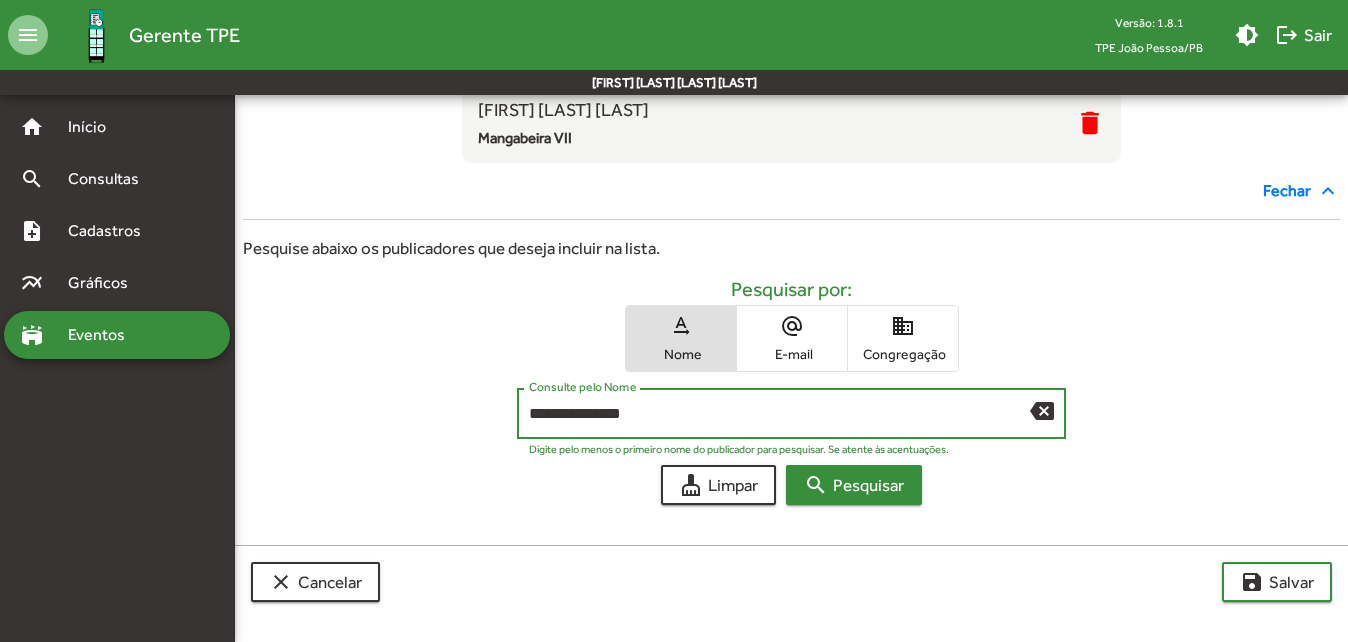 type on "**********" 